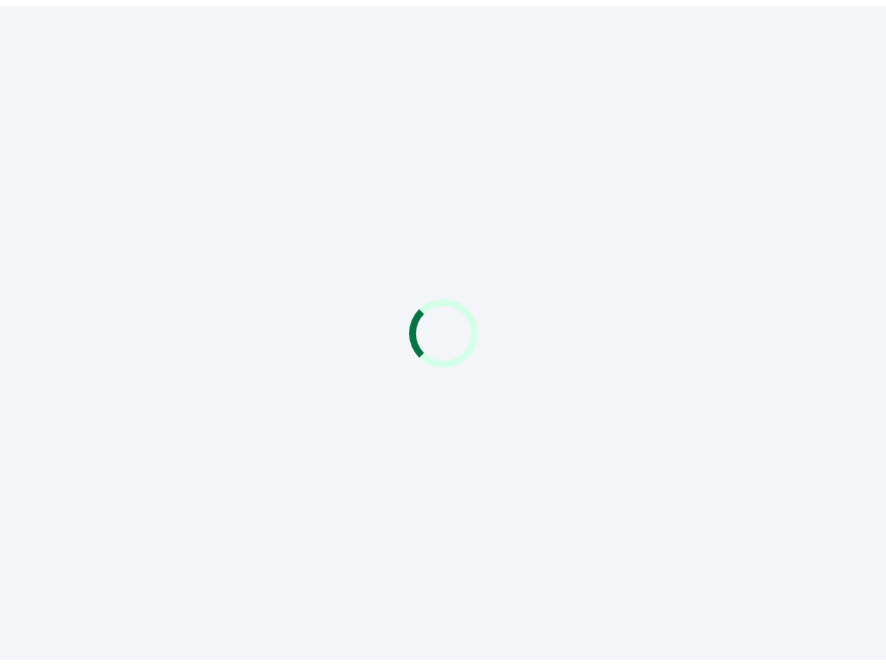 scroll, scrollTop: 0, scrollLeft: 0, axis: both 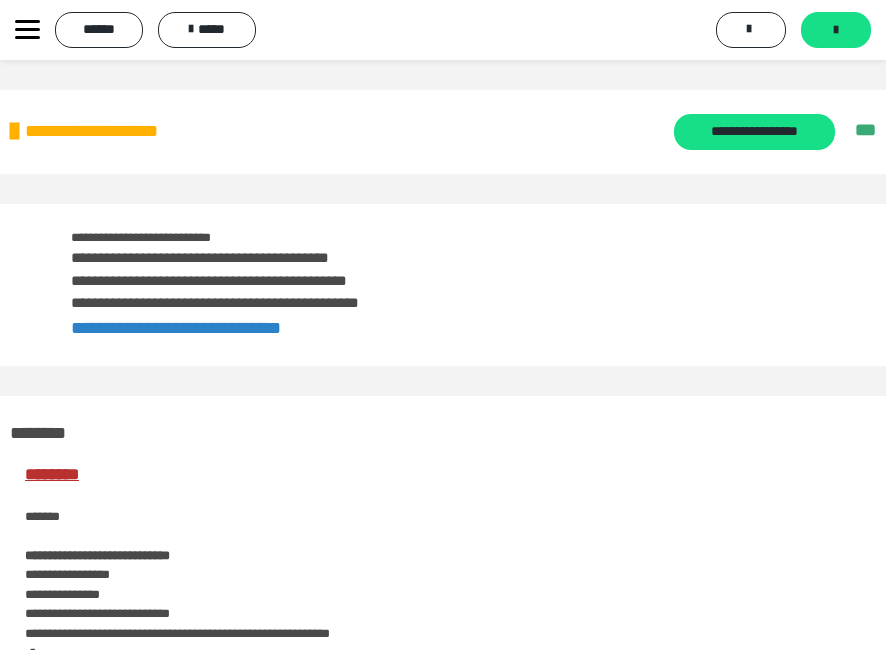 click 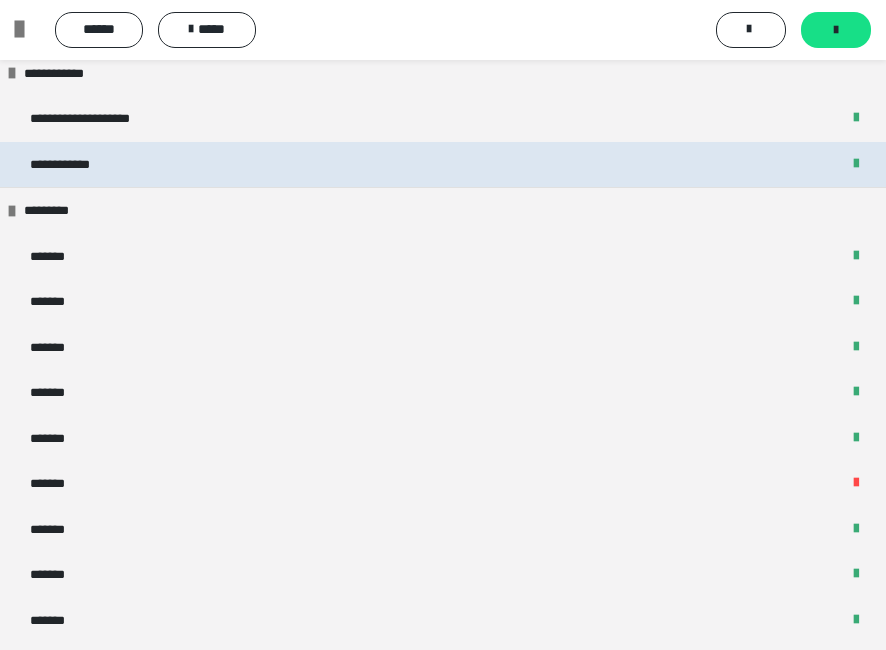 scroll, scrollTop: 500, scrollLeft: 0, axis: vertical 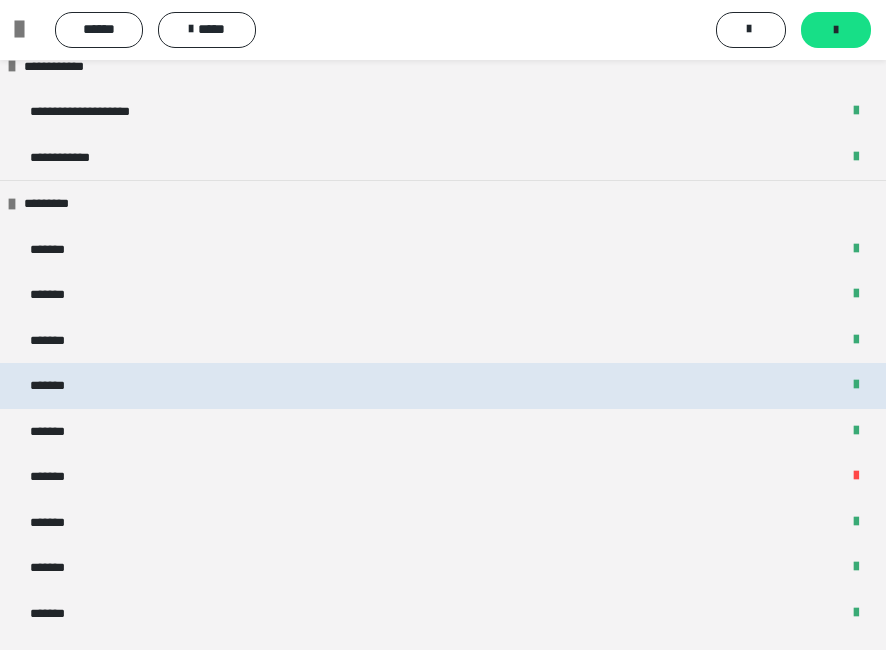 click on "*******" at bounding box center [443, 386] 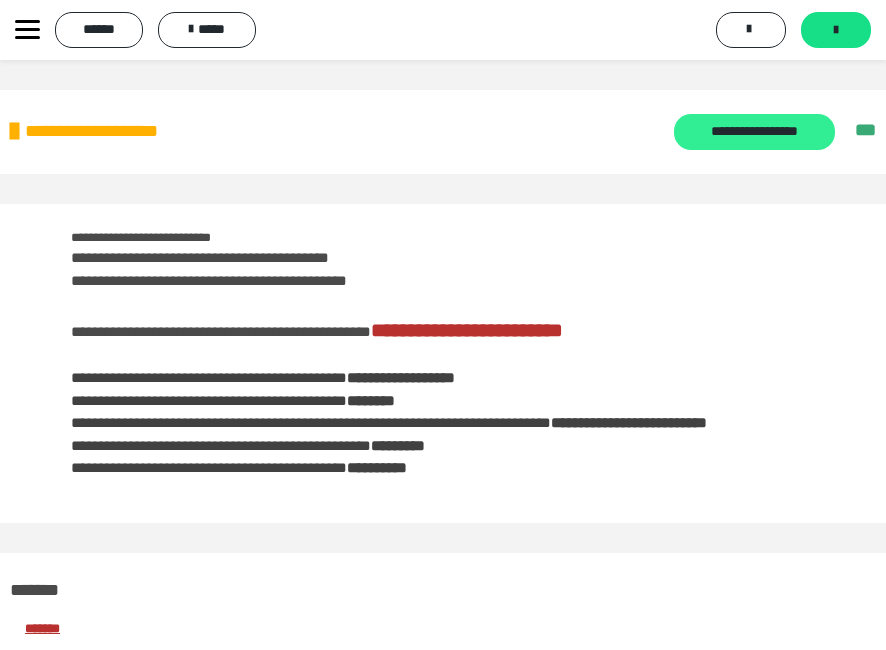 click on "**********" at bounding box center (754, 132) 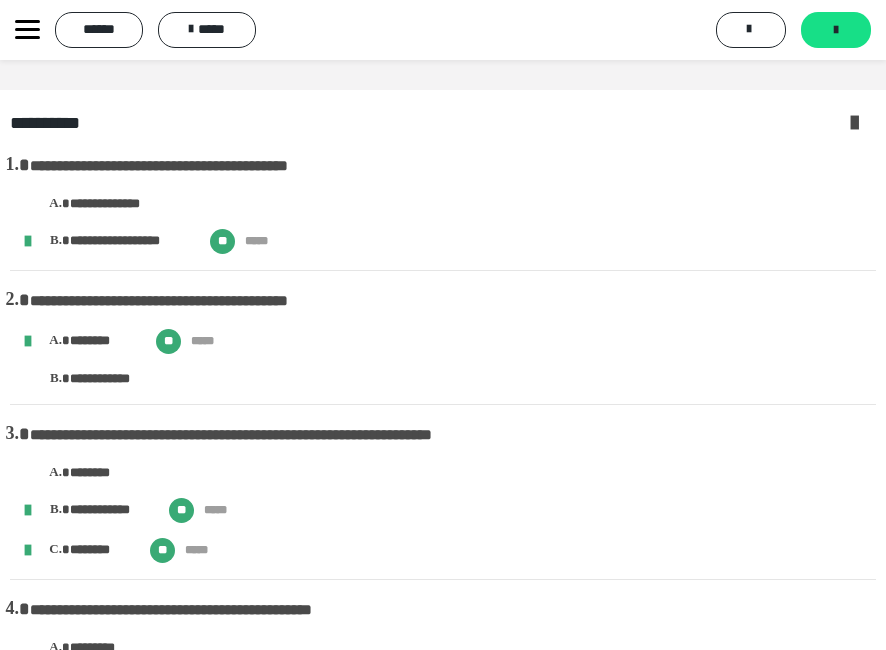 click 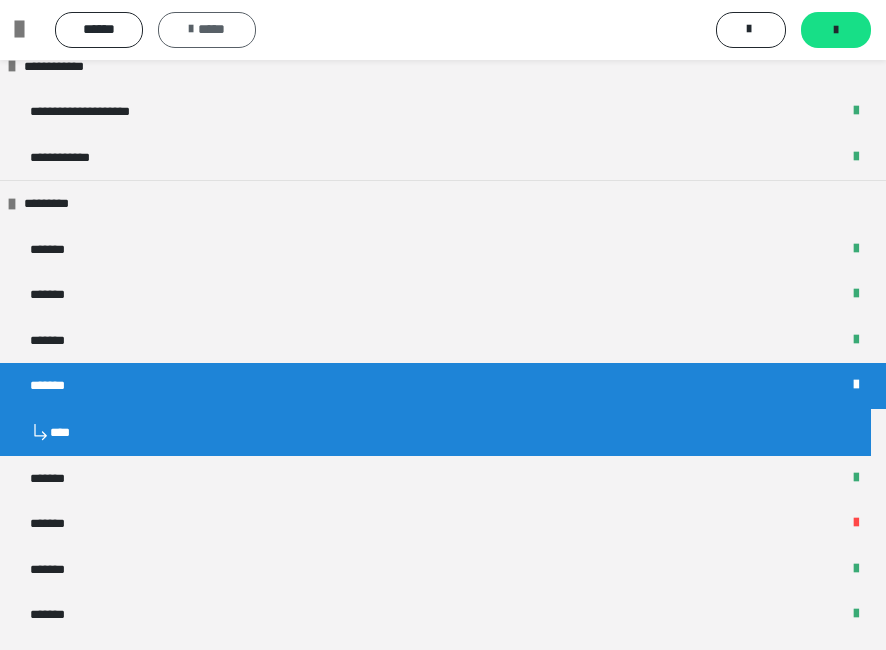 click on "*****" at bounding box center (207, 30) 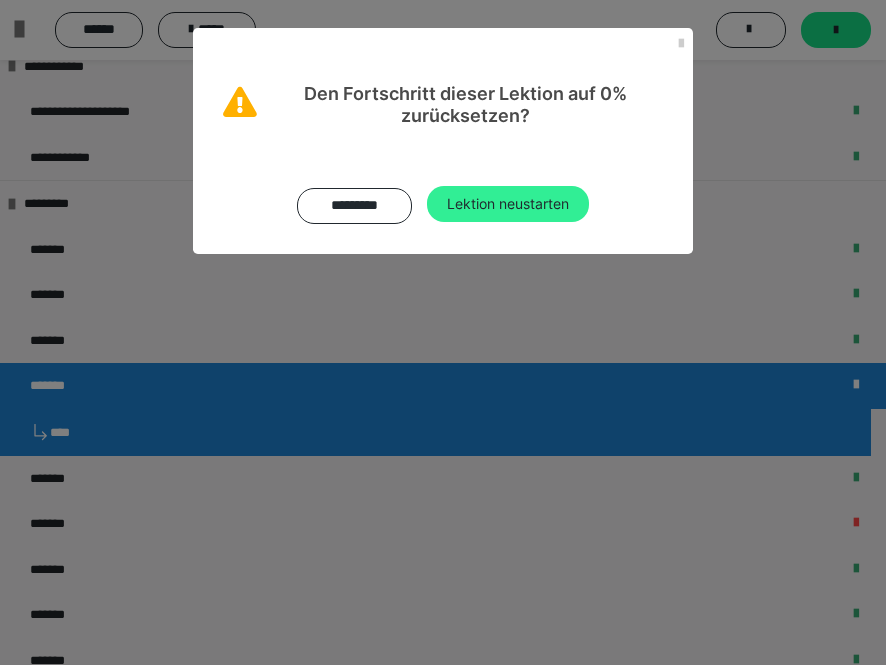 click on "Lektion neustarten" at bounding box center [508, 204] 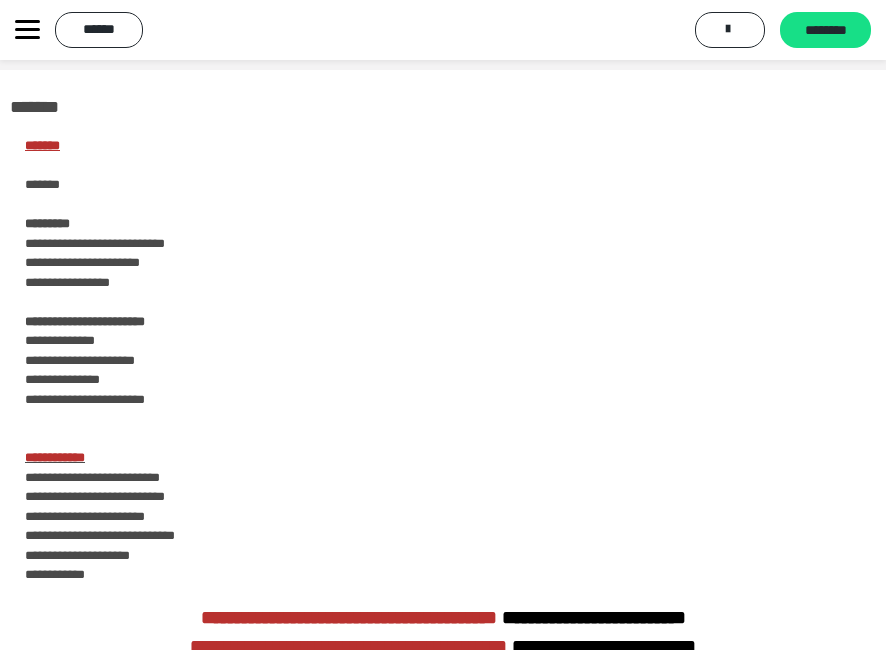 scroll, scrollTop: 0, scrollLeft: 0, axis: both 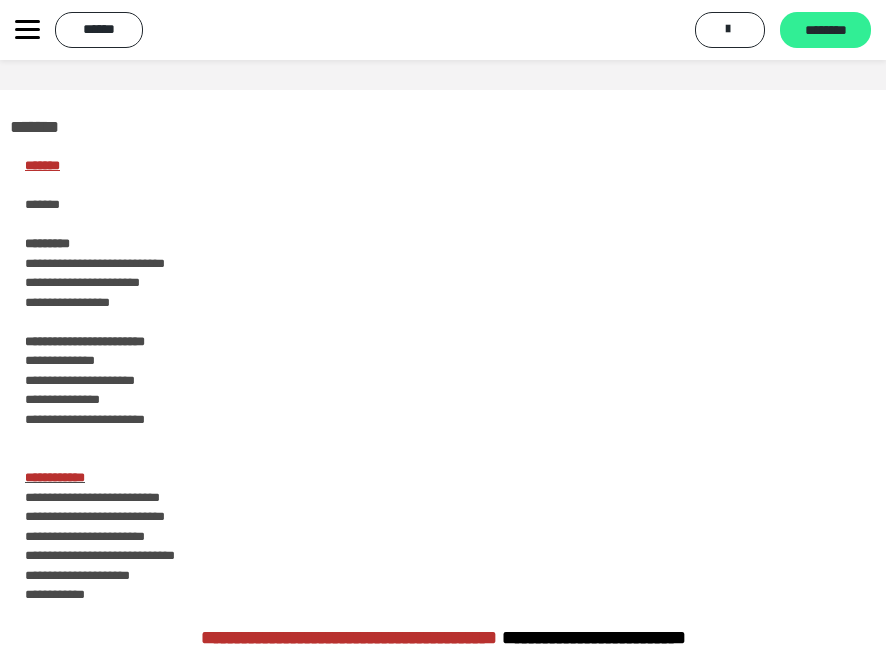 click on "********" at bounding box center (825, 31) 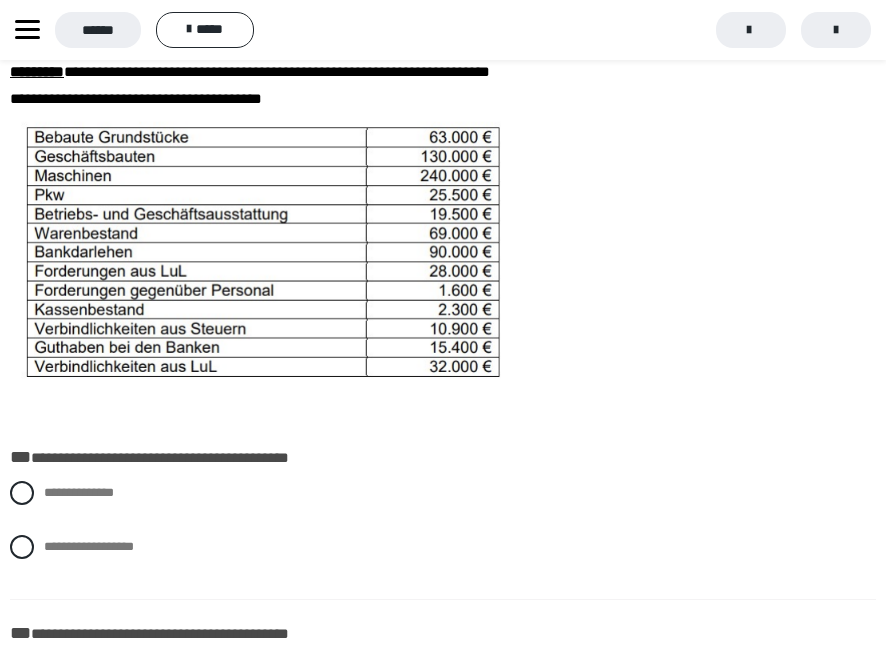 scroll, scrollTop: 300, scrollLeft: 0, axis: vertical 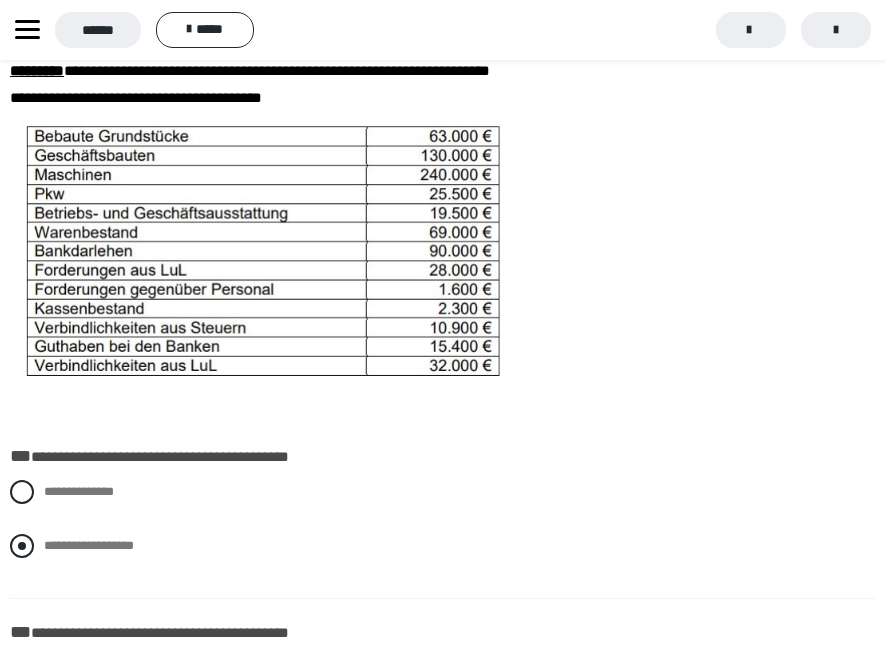 click at bounding box center [22, 546] 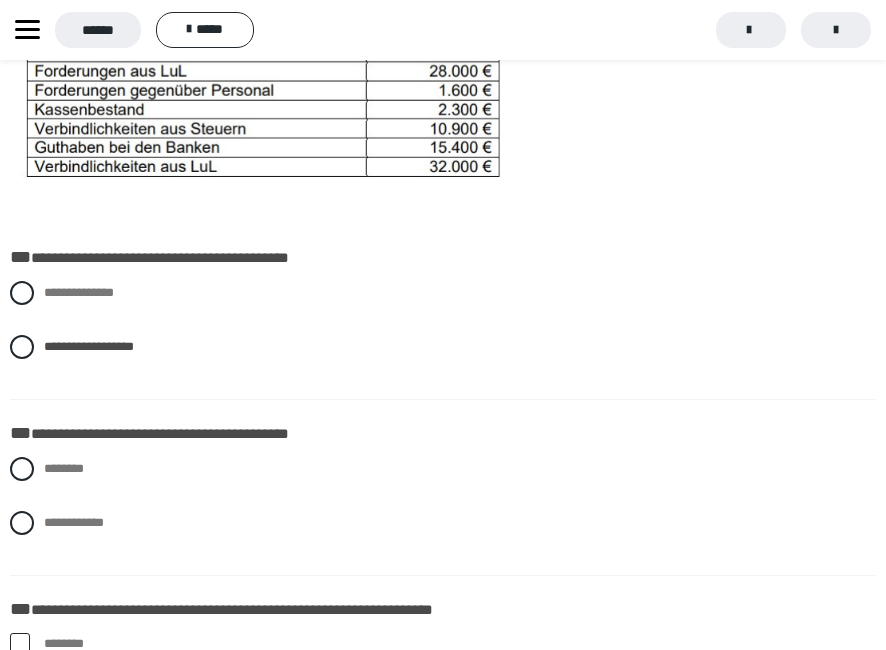 scroll, scrollTop: 500, scrollLeft: 0, axis: vertical 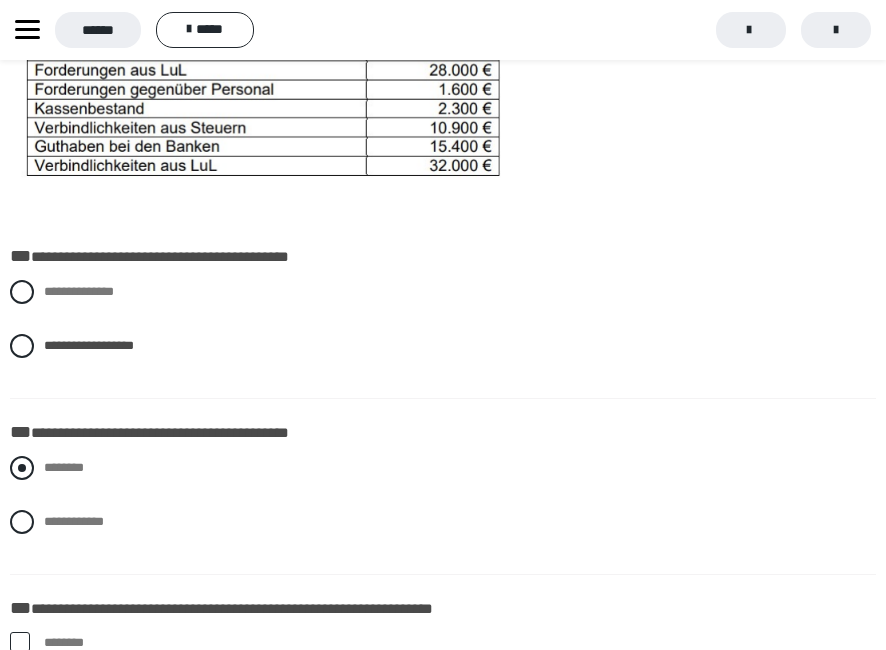 click at bounding box center (22, 468) 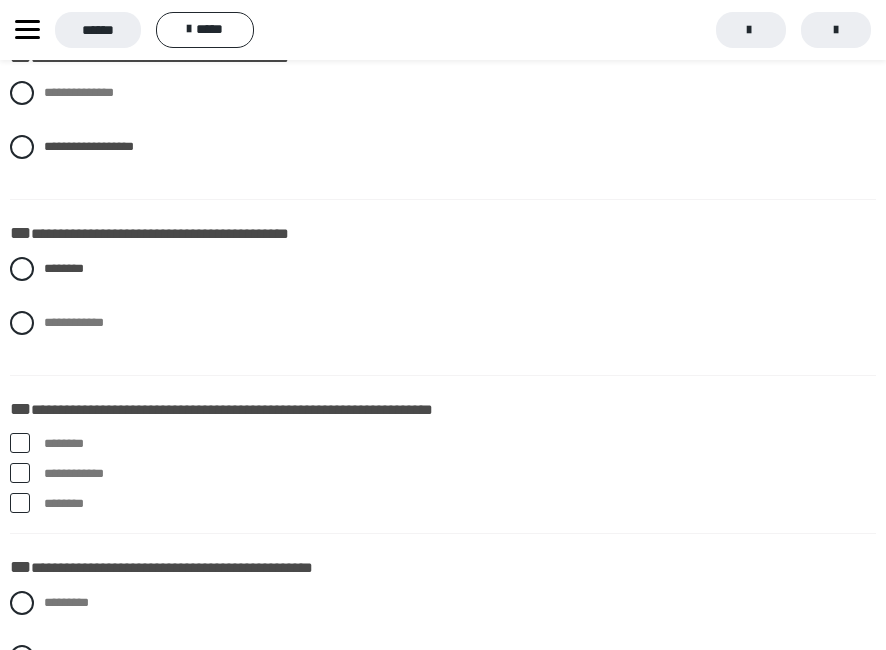 scroll, scrollTop: 700, scrollLeft: 0, axis: vertical 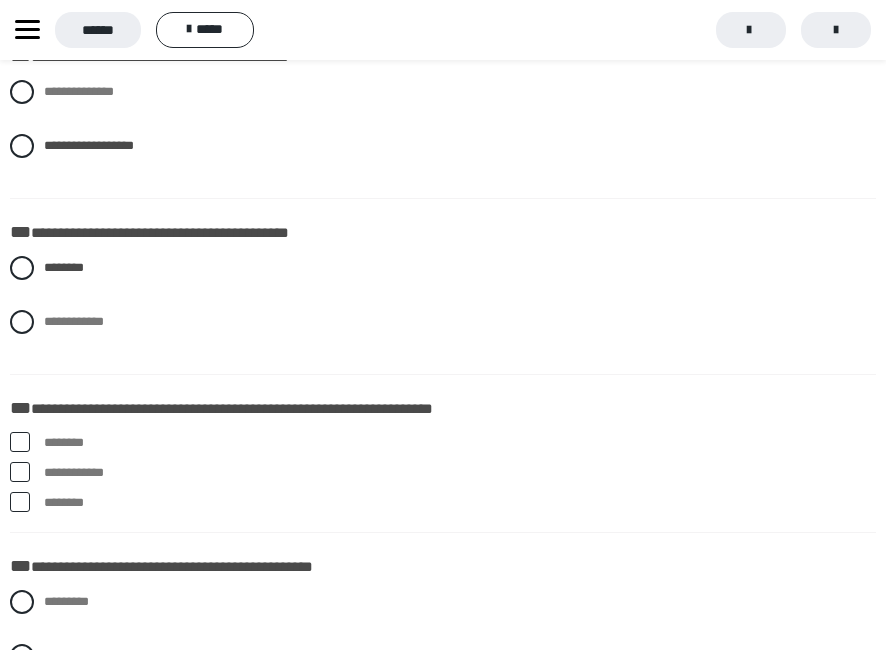 click at bounding box center (20, 472) 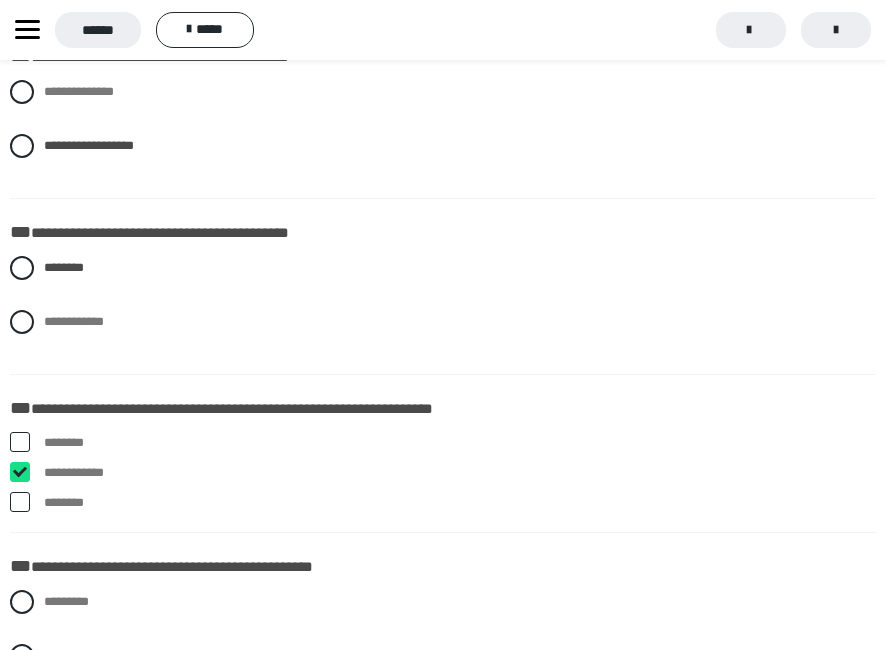 checkbox on "****" 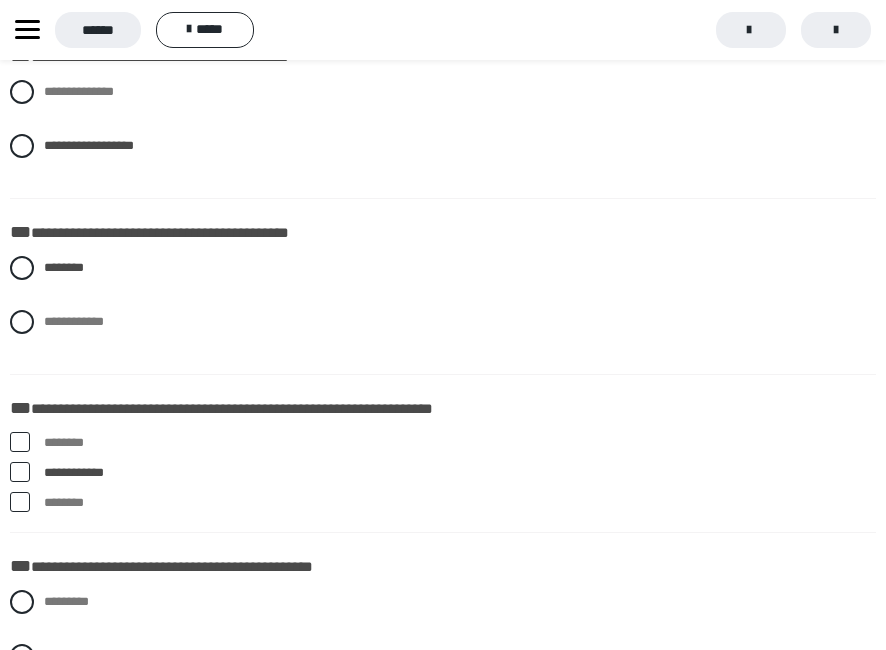 click at bounding box center [20, 502] 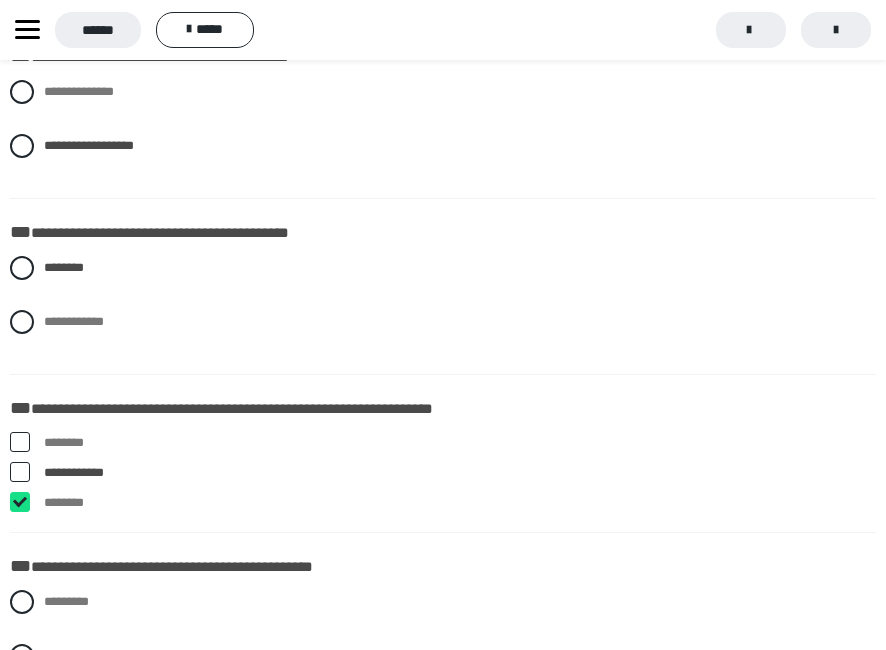 checkbox on "****" 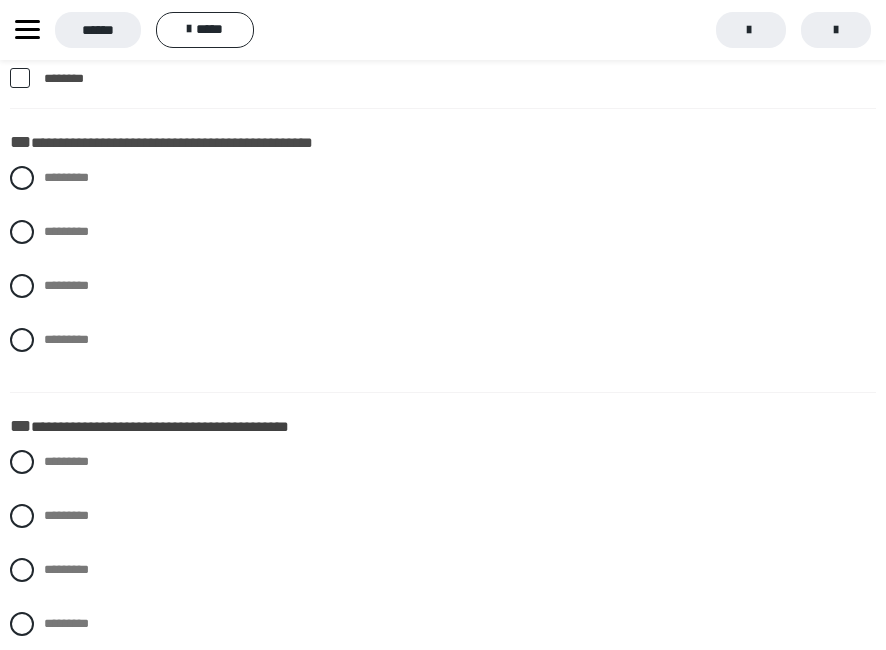 scroll, scrollTop: 1067, scrollLeft: 0, axis: vertical 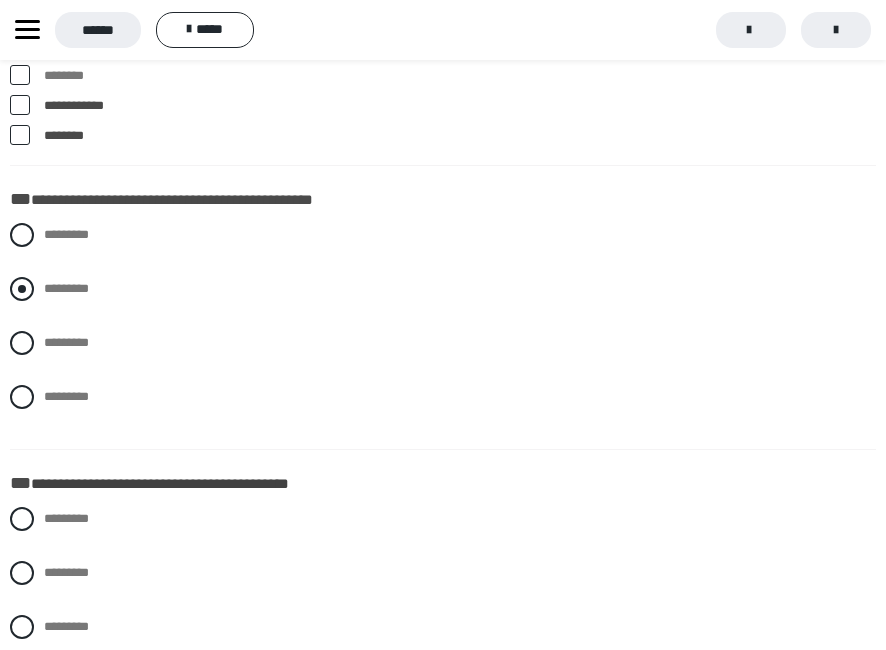click at bounding box center [22, 289] 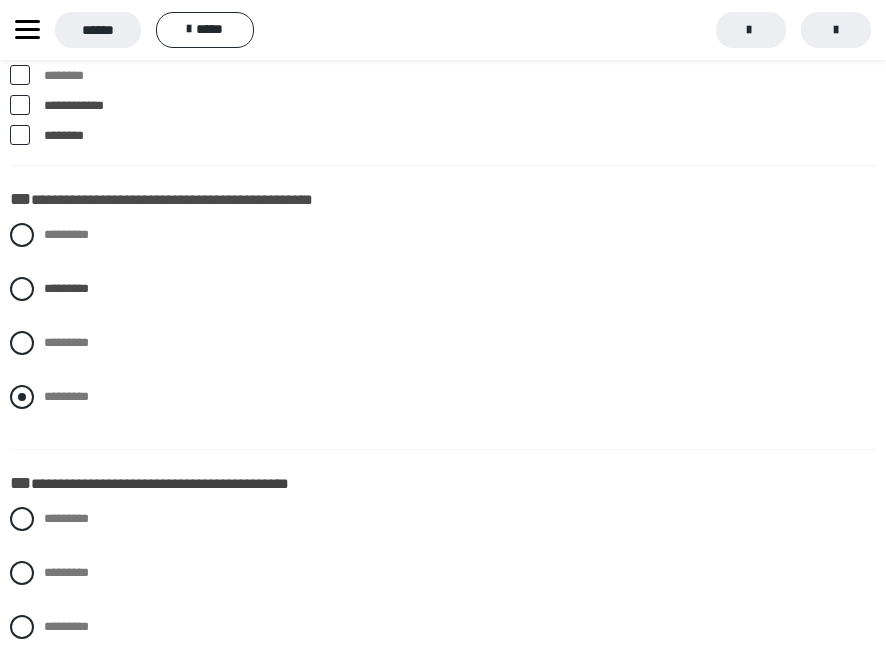 scroll, scrollTop: 1167, scrollLeft: 0, axis: vertical 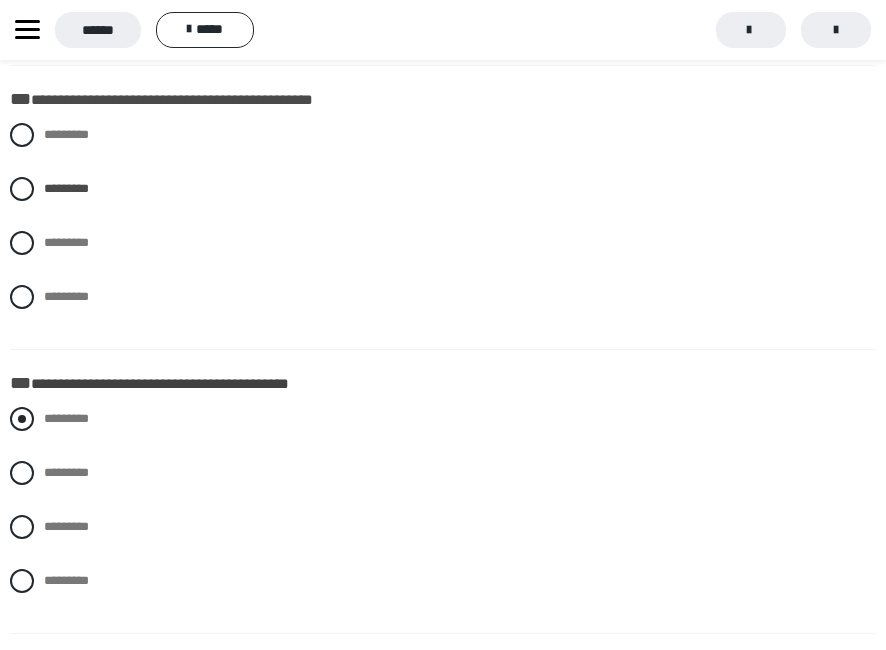 click at bounding box center (22, 419) 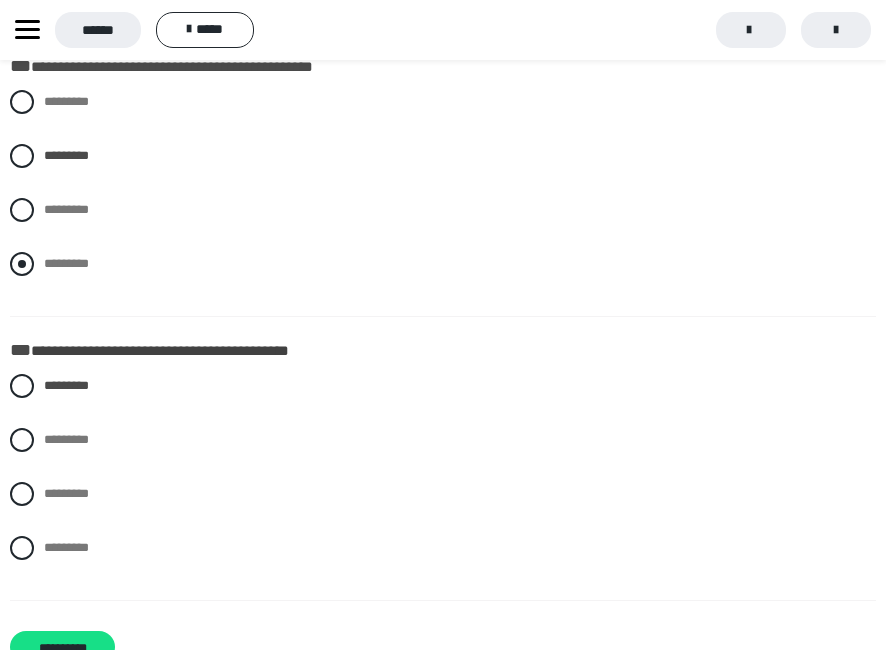 scroll, scrollTop: 1267, scrollLeft: 0, axis: vertical 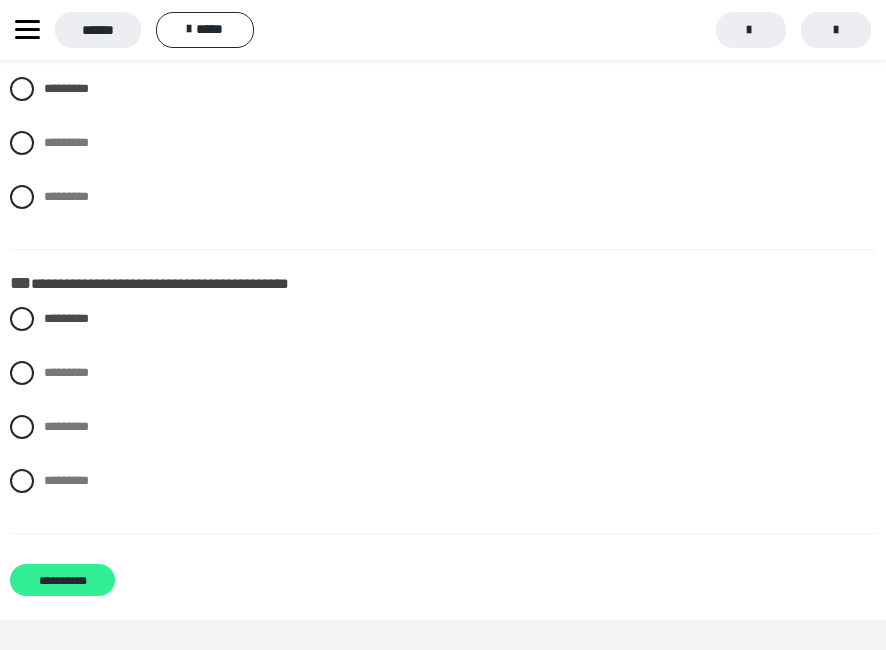click on "**********" at bounding box center [62, 580] 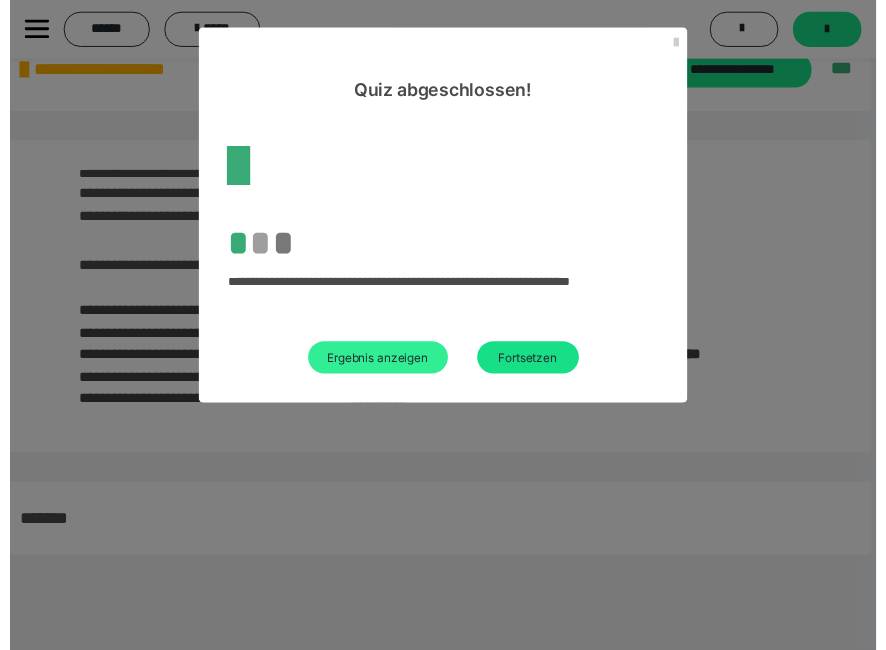 scroll, scrollTop: 1252, scrollLeft: 0, axis: vertical 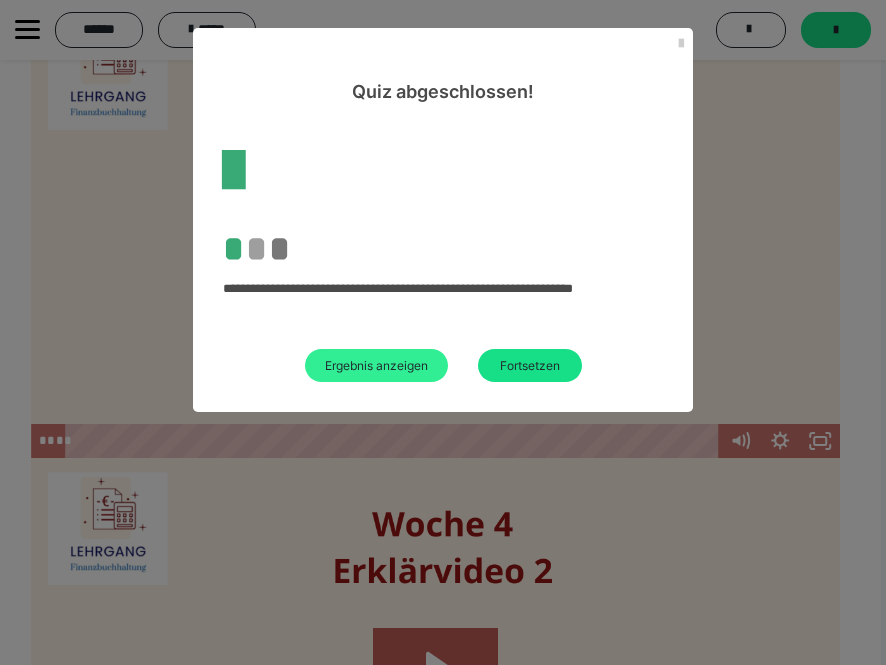 click on "Ergebnis anzeigen" at bounding box center [376, 365] 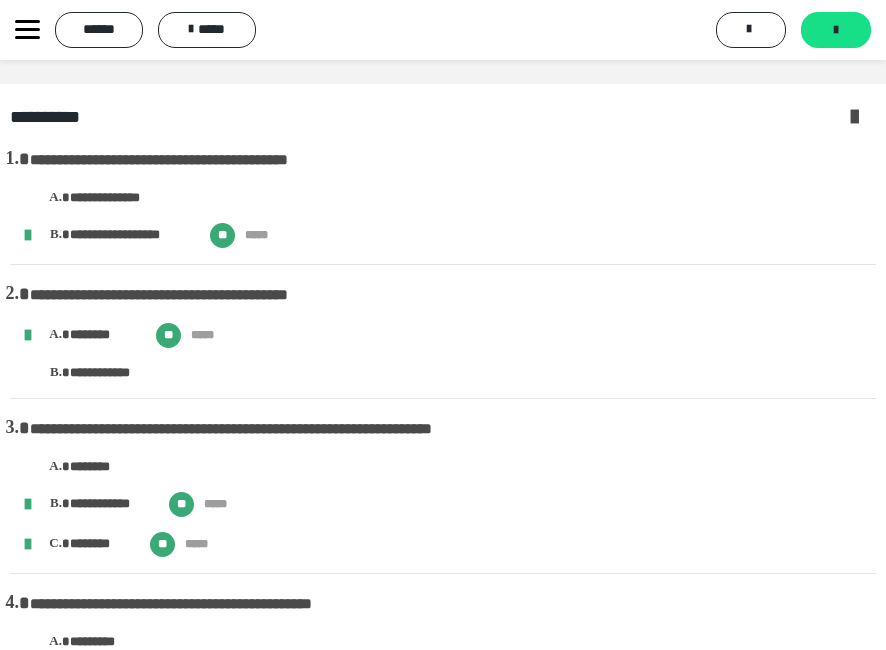scroll, scrollTop: 0, scrollLeft: 0, axis: both 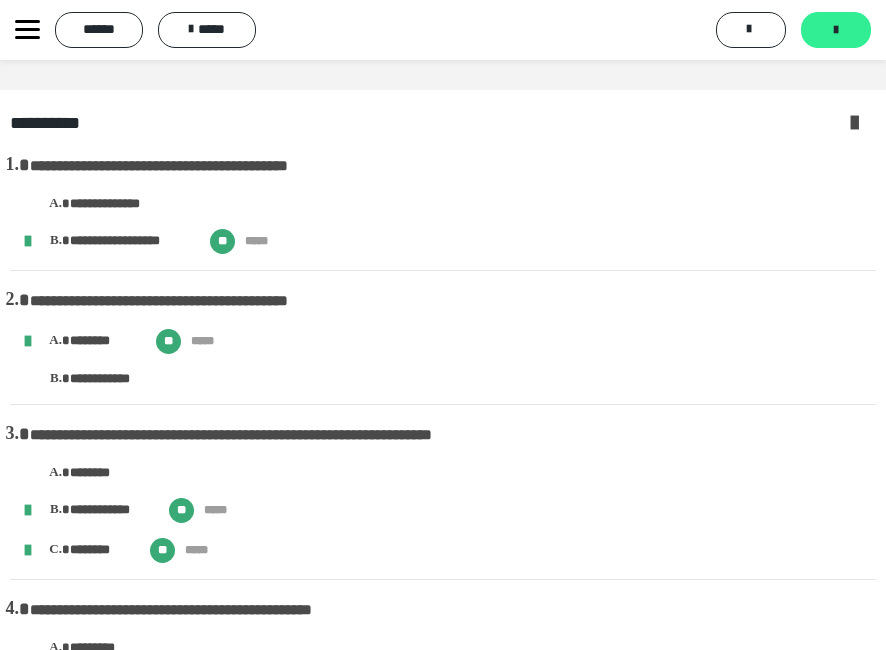 click on "*******" at bounding box center [836, 30] 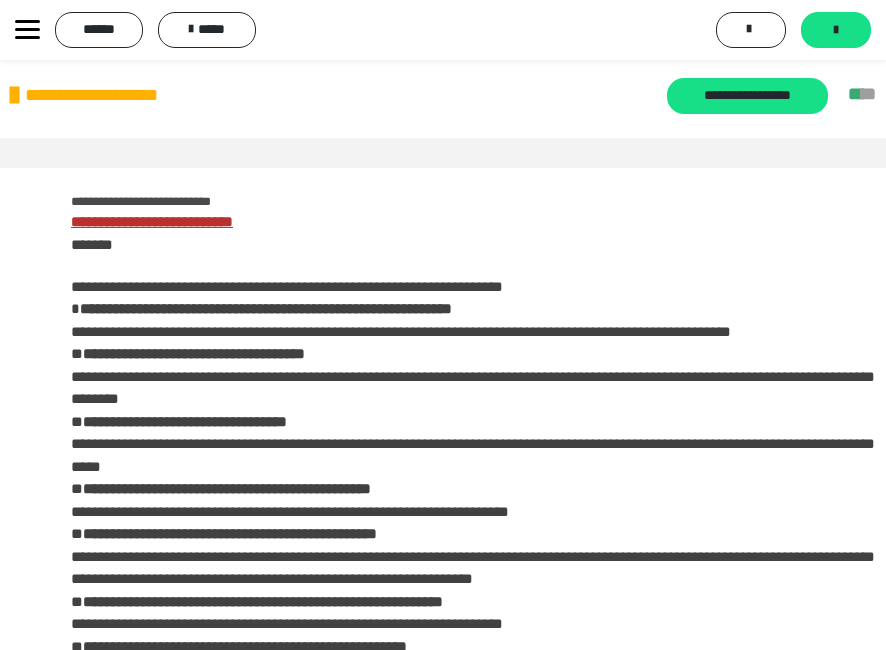 scroll, scrollTop: 0, scrollLeft: 0, axis: both 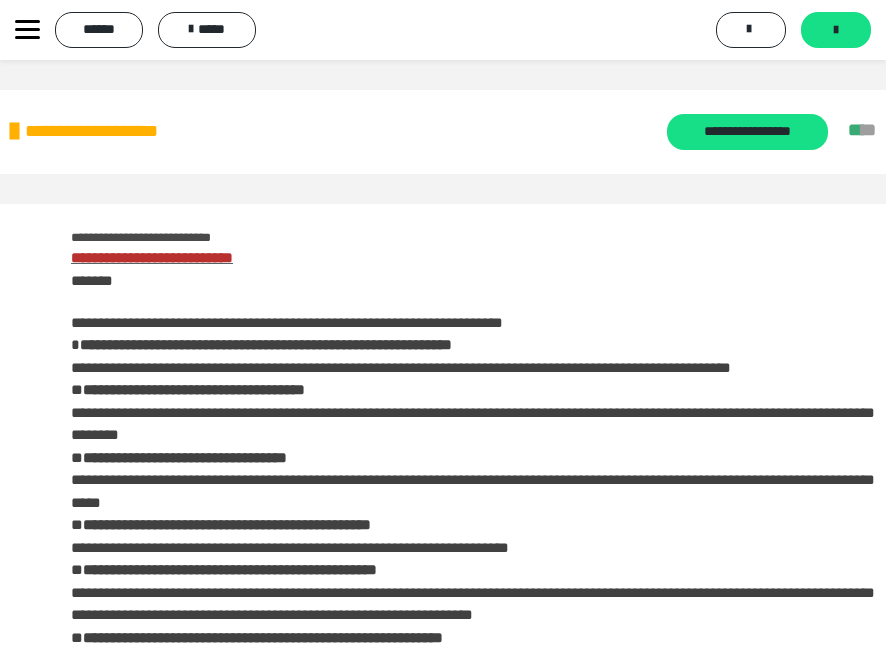 click 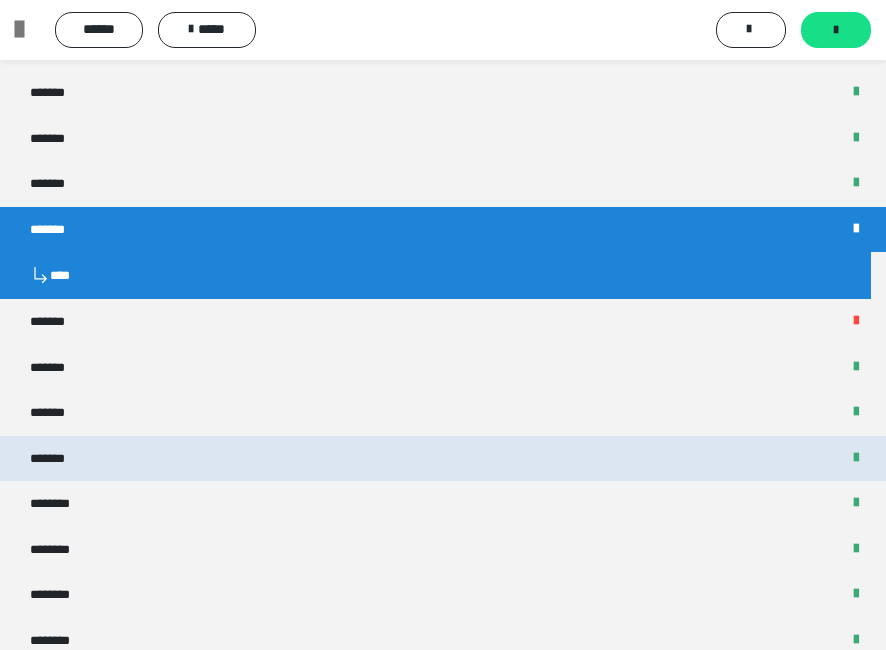 scroll, scrollTop: 700, scrollLeft: 0, axis: vertical 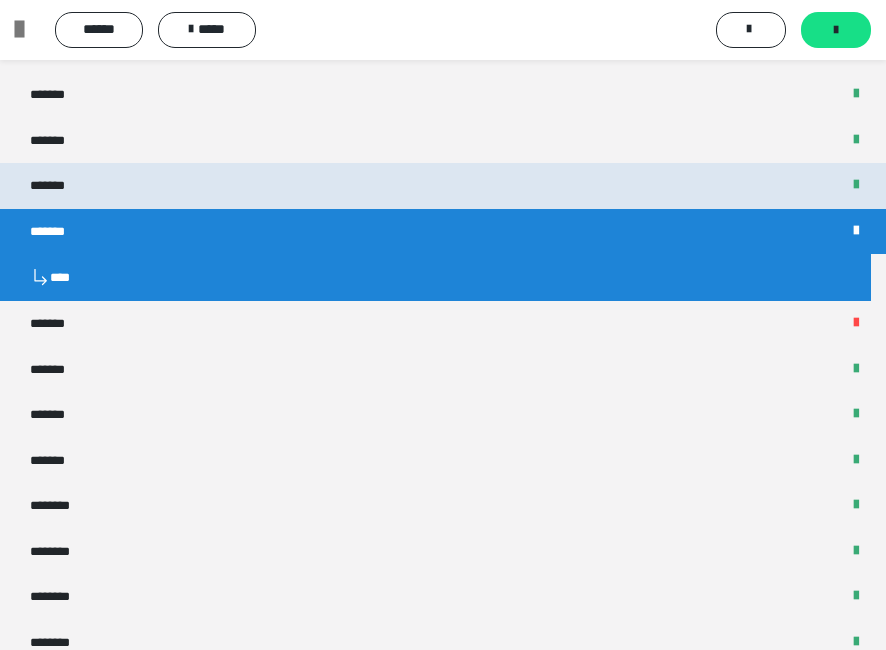 click on "*******" at bounding box center (443, 186) 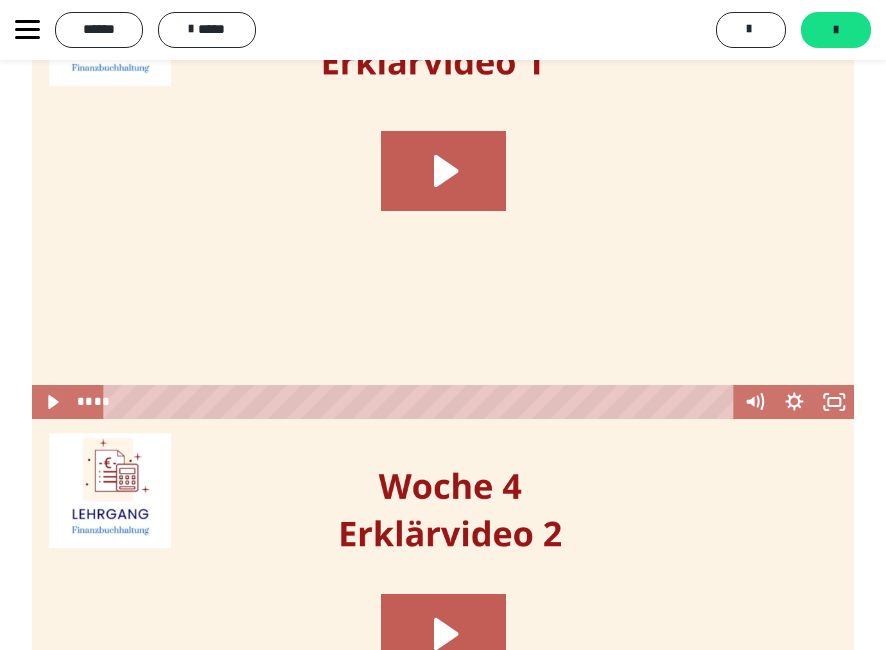 scroll, scrollTop: 1400, scrollLeft: 0, axis: vertical 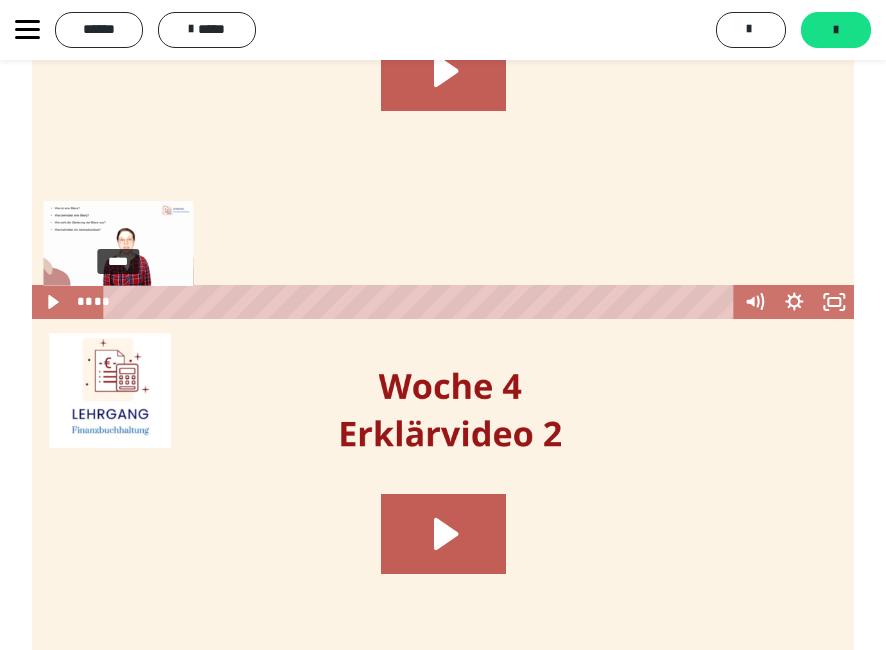 click on "****" at bounding box center [421, 302] 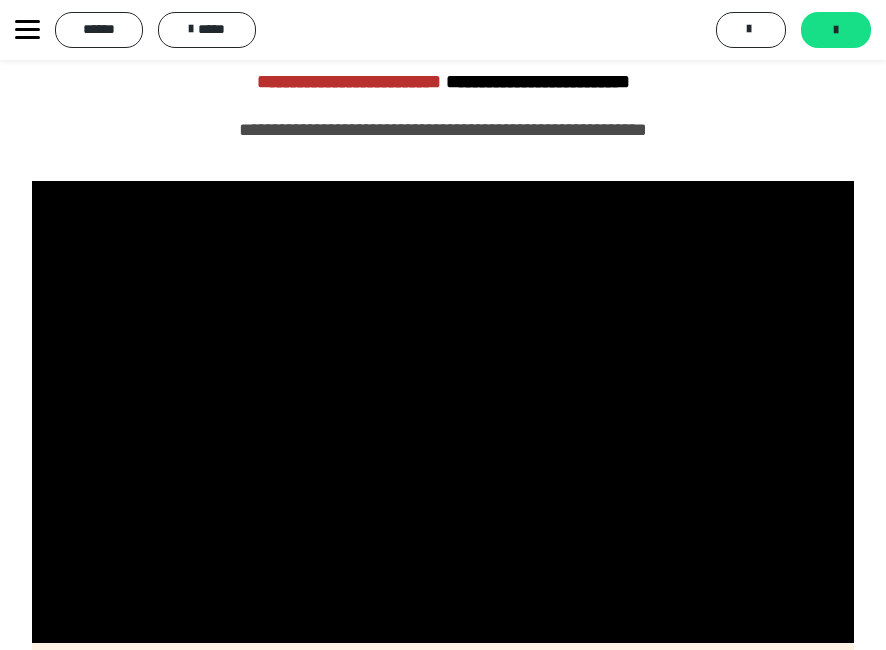 scroll, scrollTop: 1100, scrollLeft: 0, axis: vertical 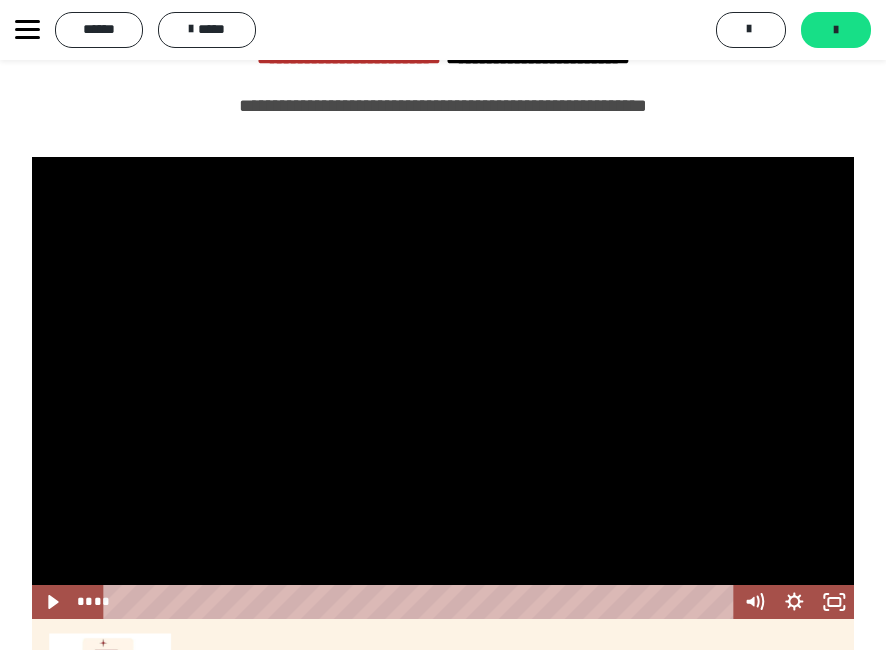 click at bounding box center (443, 388) 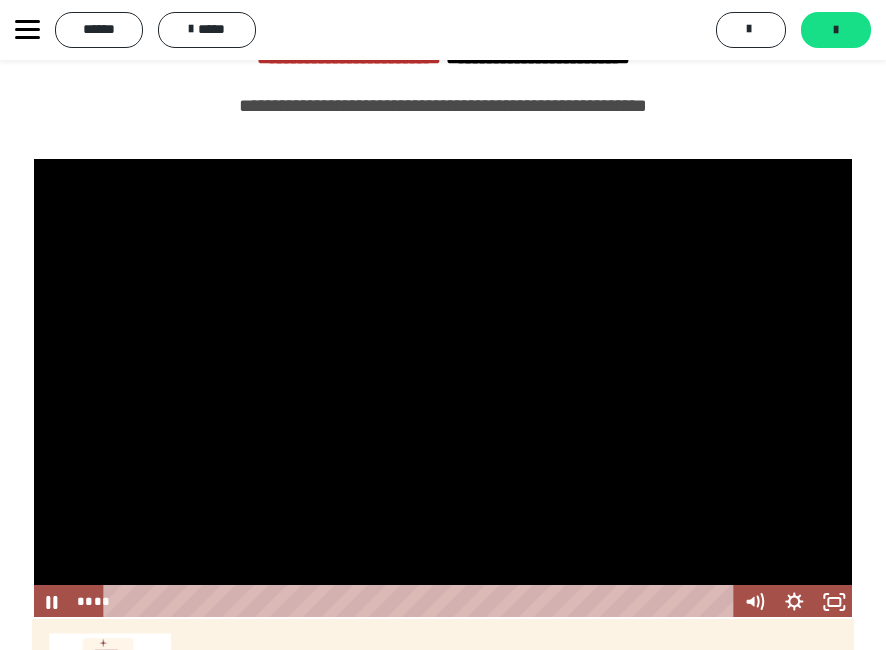 click at bounding box center [443, 388] 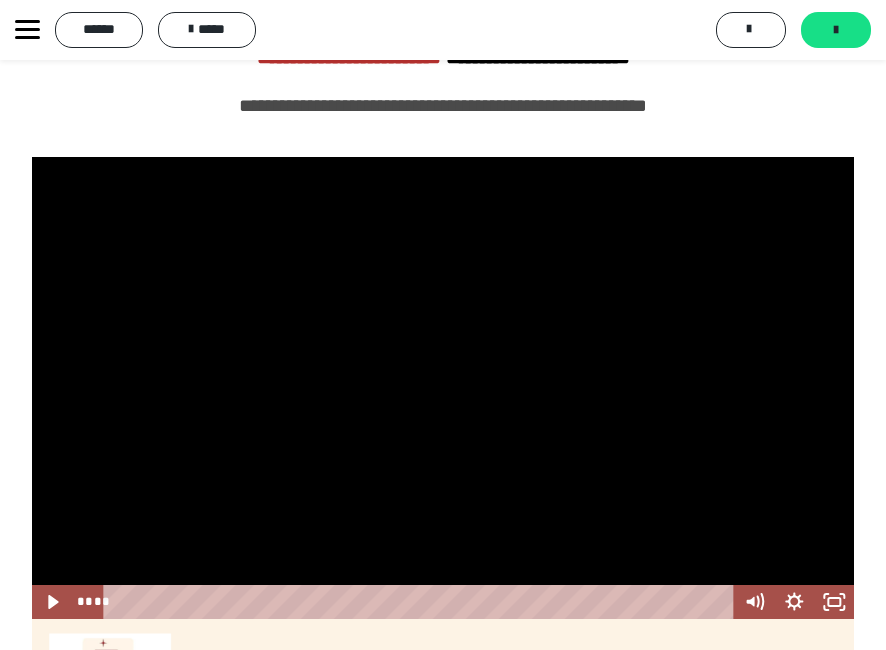 click at bounding box center (443, 388) 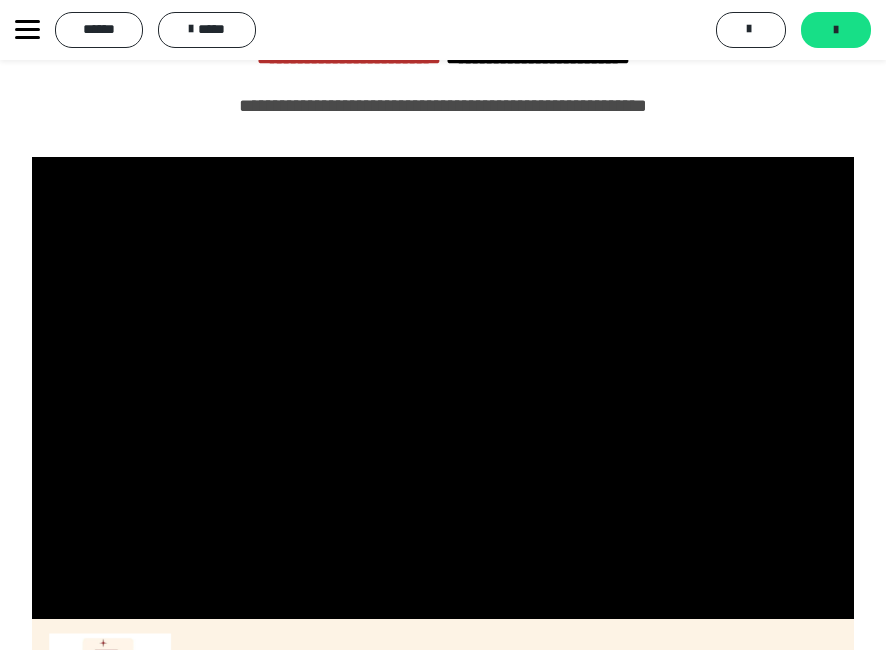 click at bounding box center [443, 388] 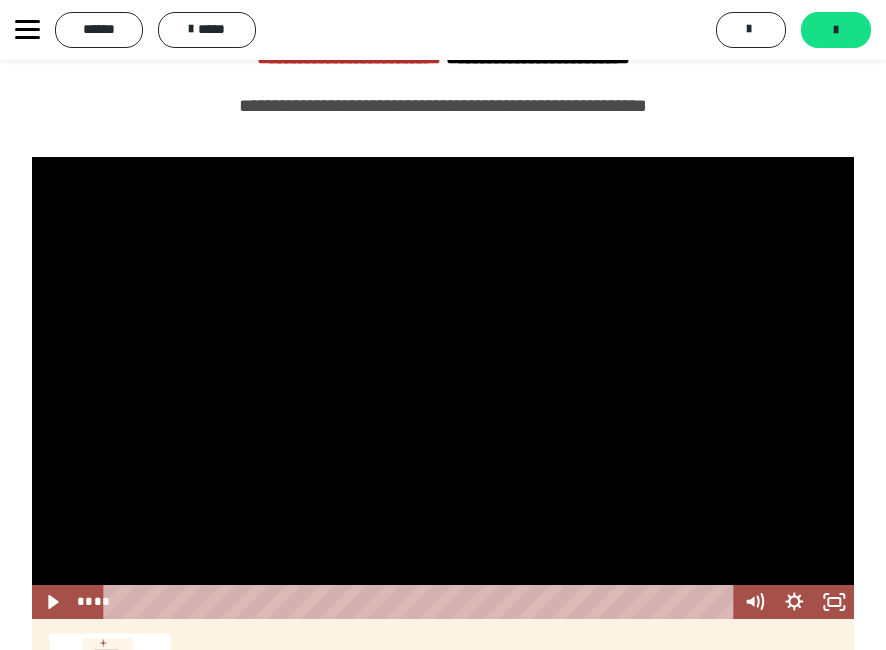 click at bounding box center (443, 388) 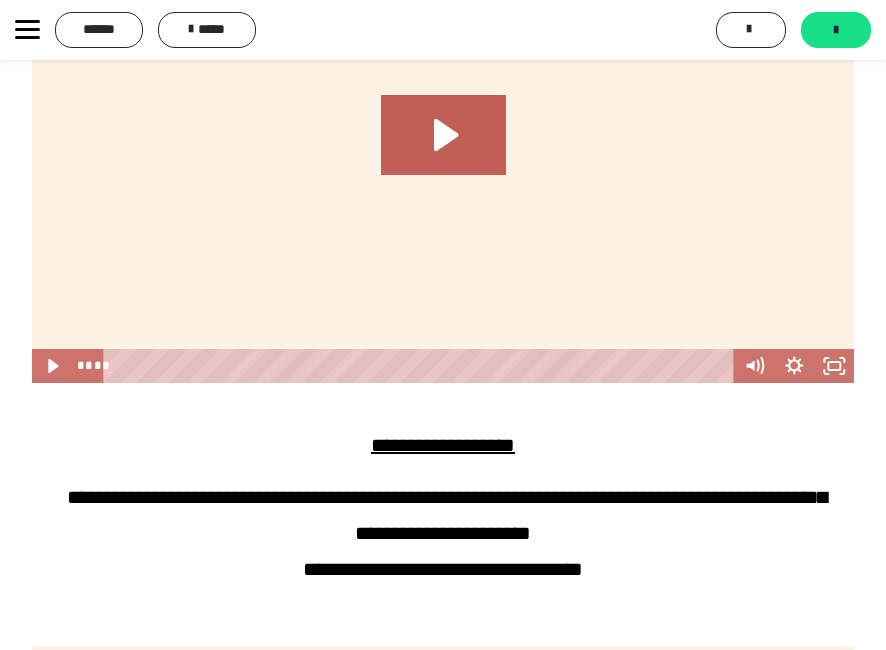 scroll, scrollTop: 1800, scrollLeft: 0, axis: vertical 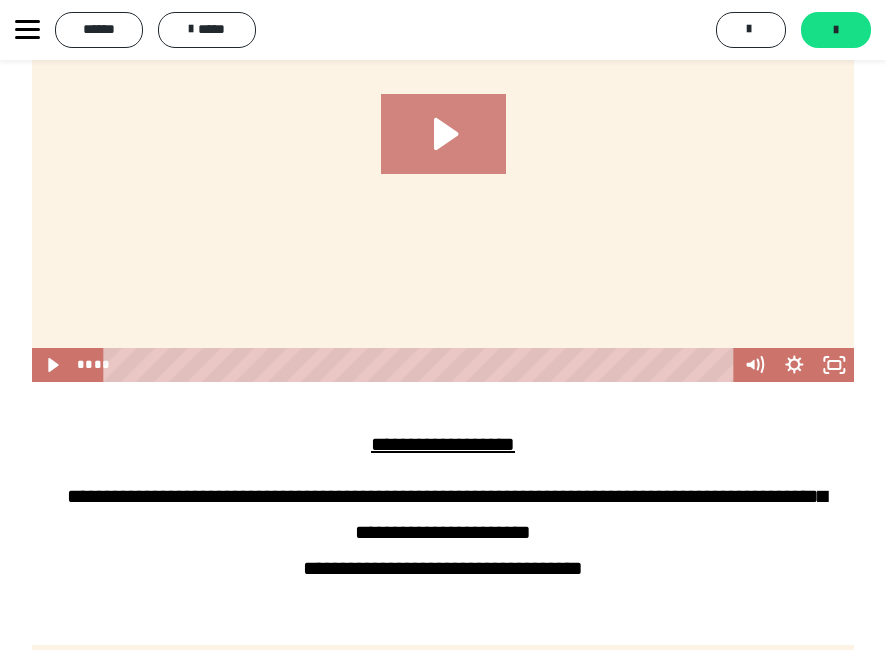 click 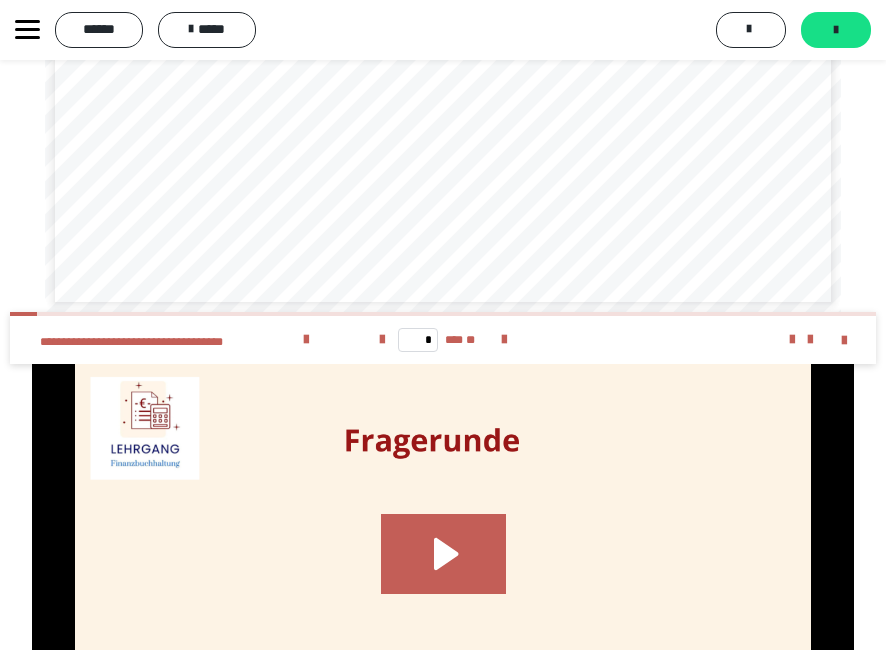 scroll, scrollTop: 6812, scrollLeft: 0, axis: vertical 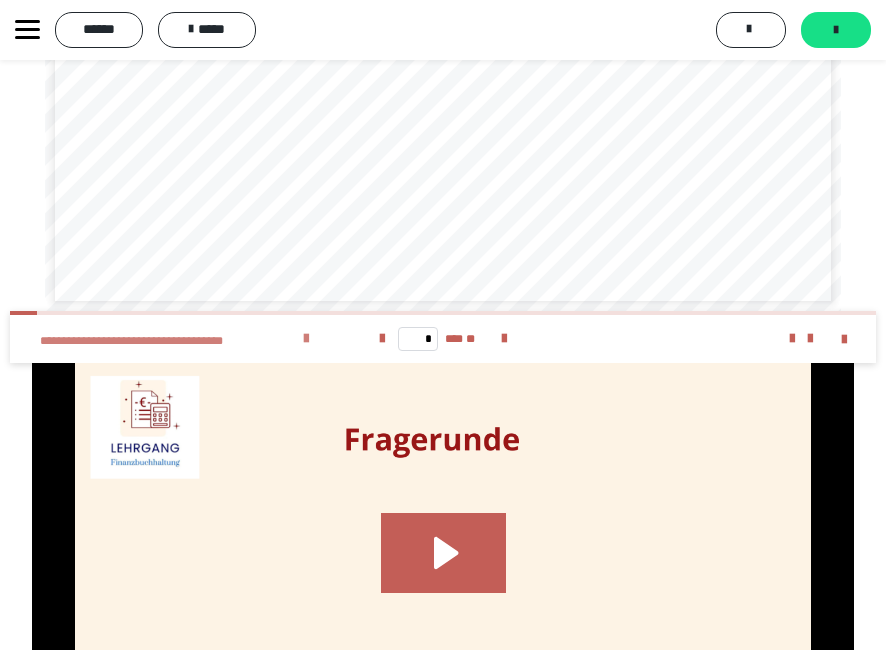 click at bounding box center [306, 339] 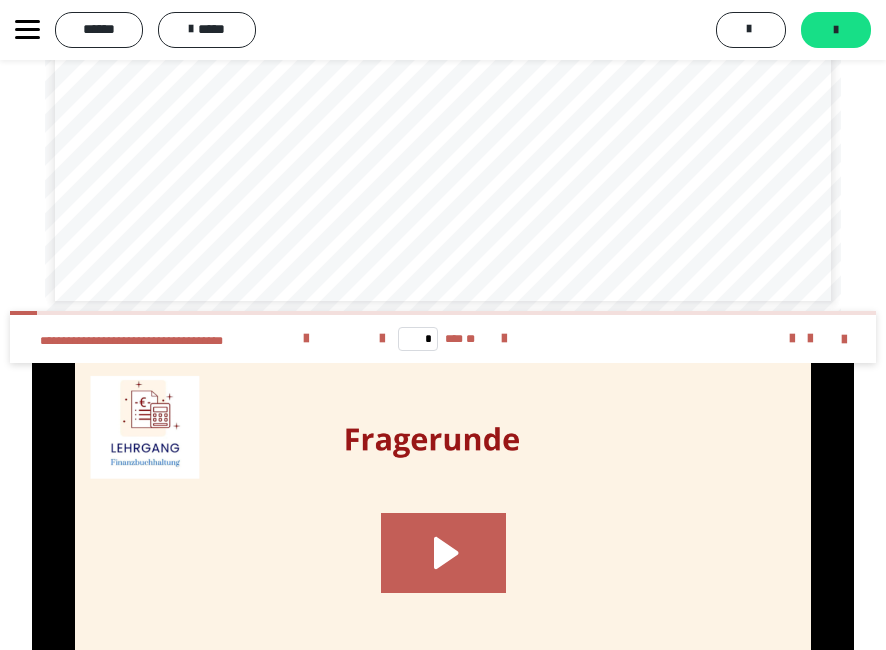 click 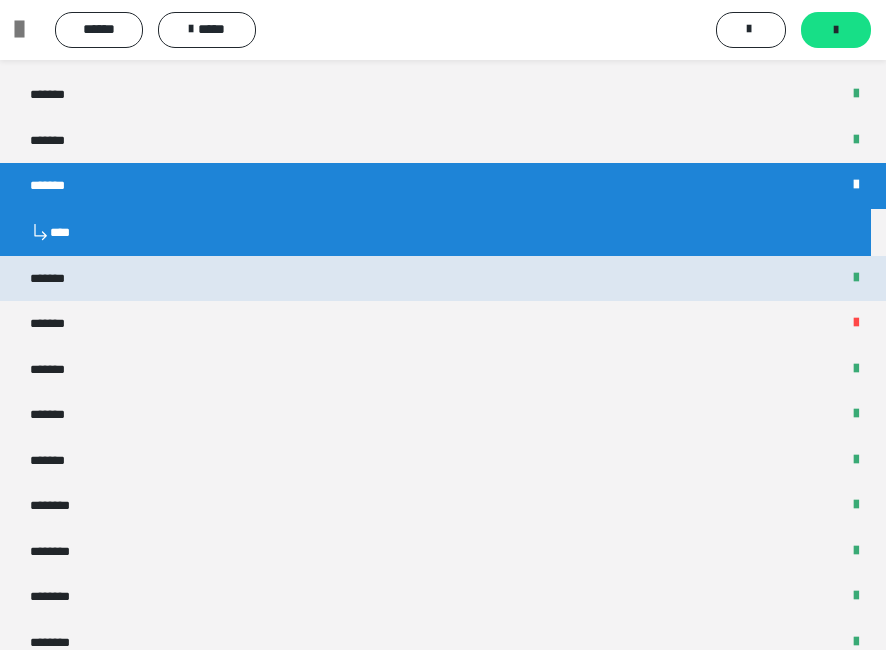 click on "*******" at bounding box center [443, 279] 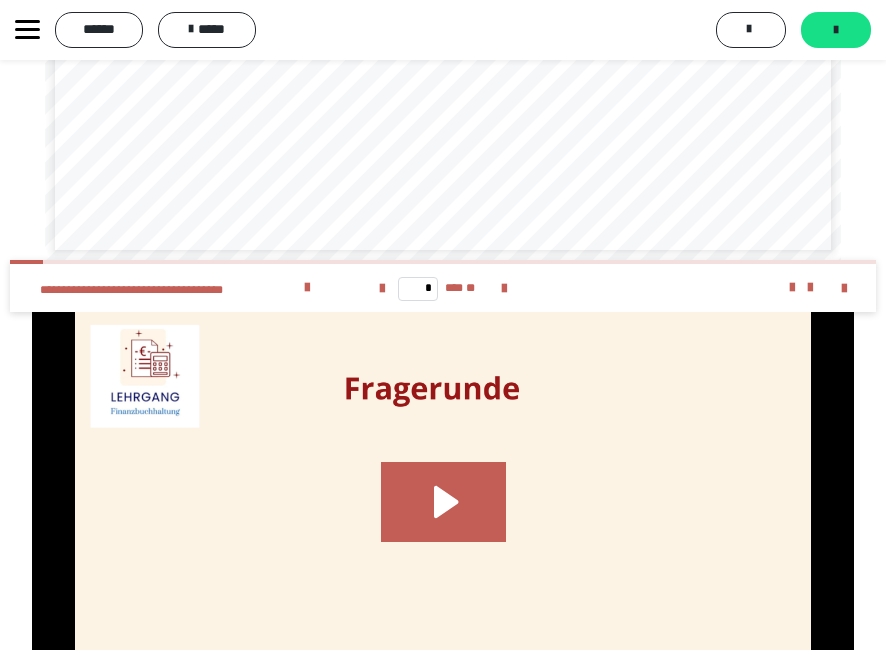 scroll, scrollTop: 4440, scrollLeft: 0, axis: vertical 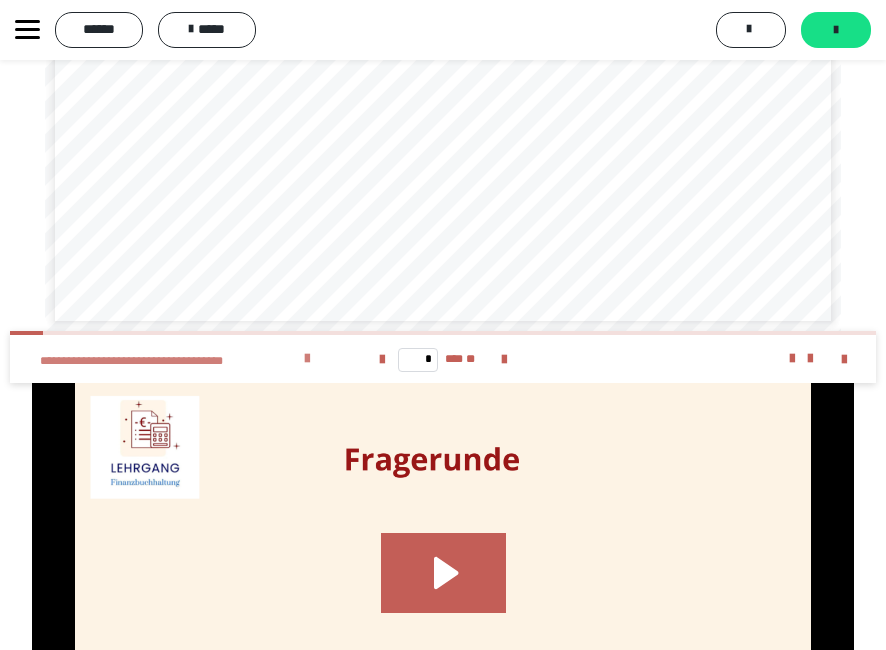 click at bounding box center [307, 359] 